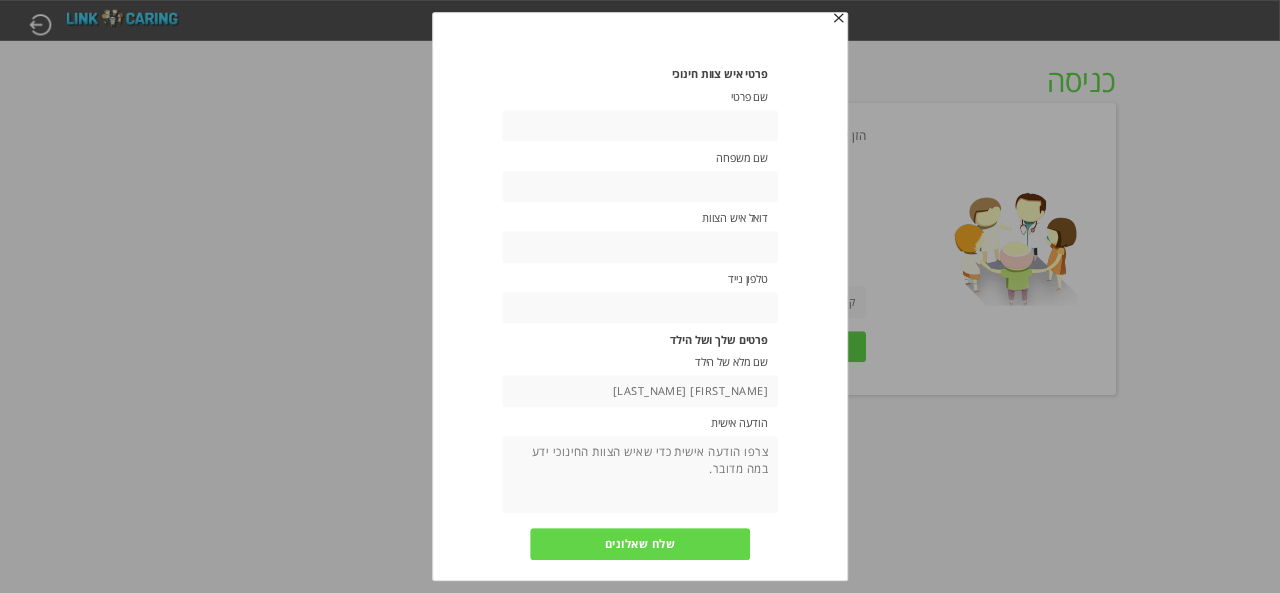 scroll, scrollTop: 0, scrollLeft: 0, axis: both 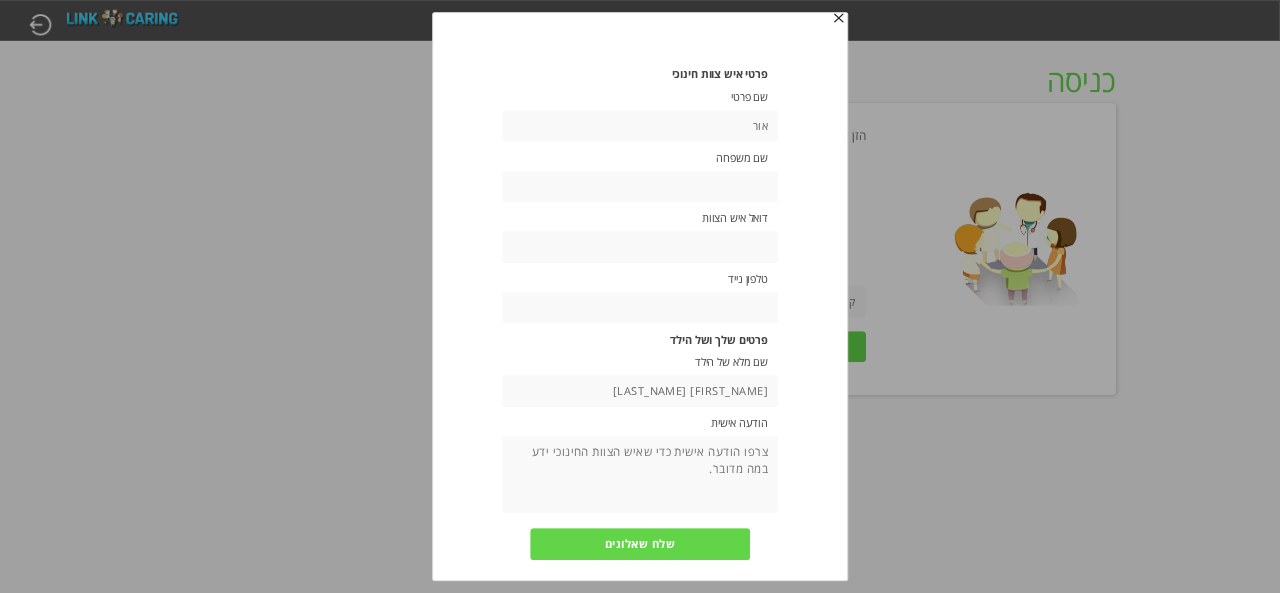 type on "אור" 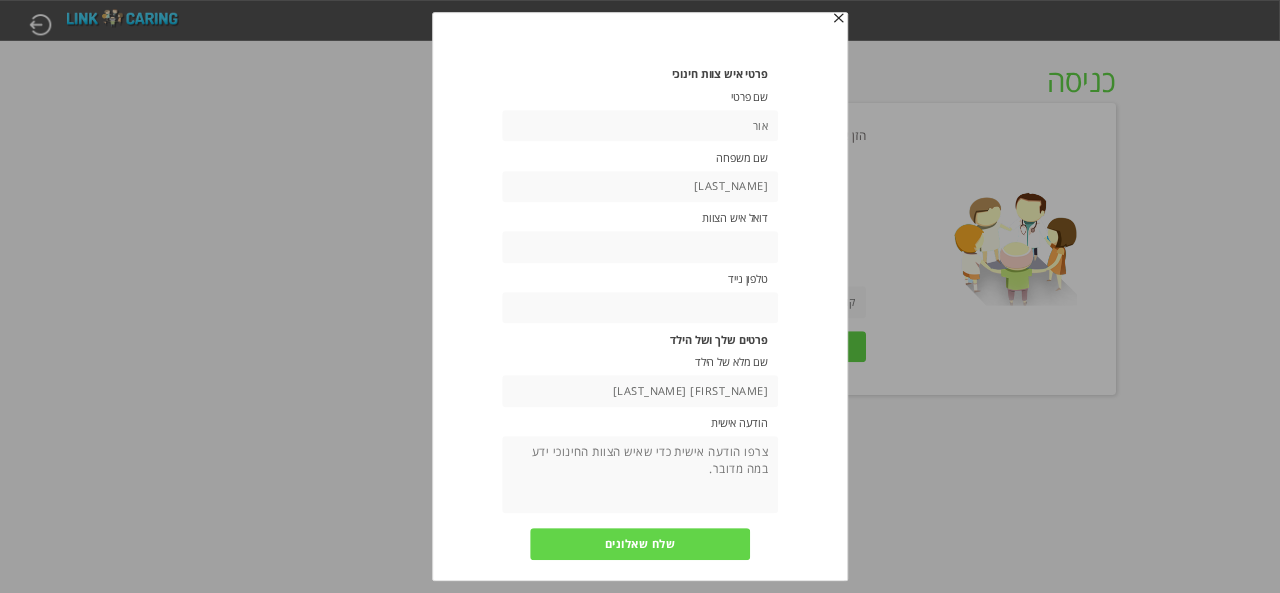 type on "[LAST_NAME]" 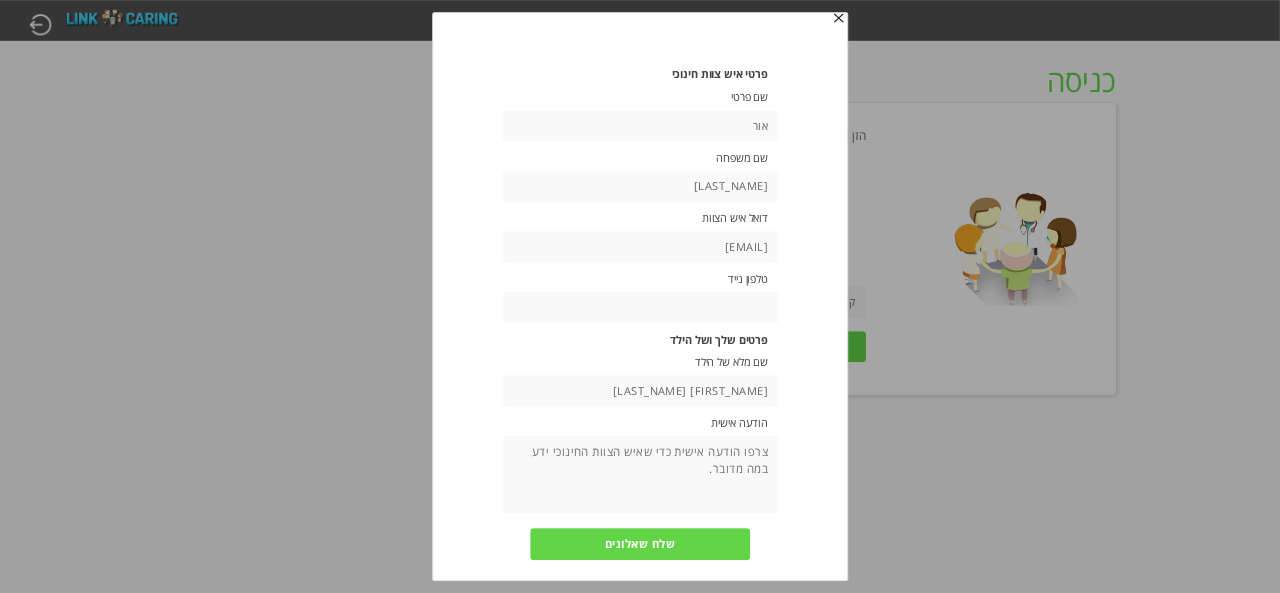type on "[EMAIL]" 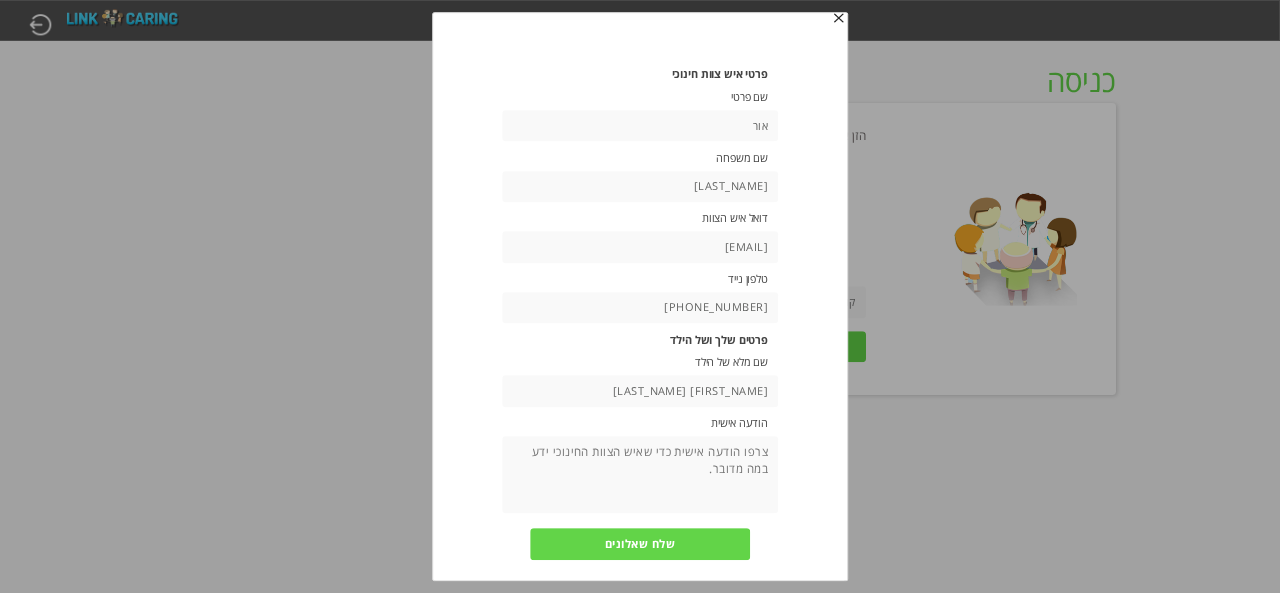type on "[PHONE_NUMBER]" 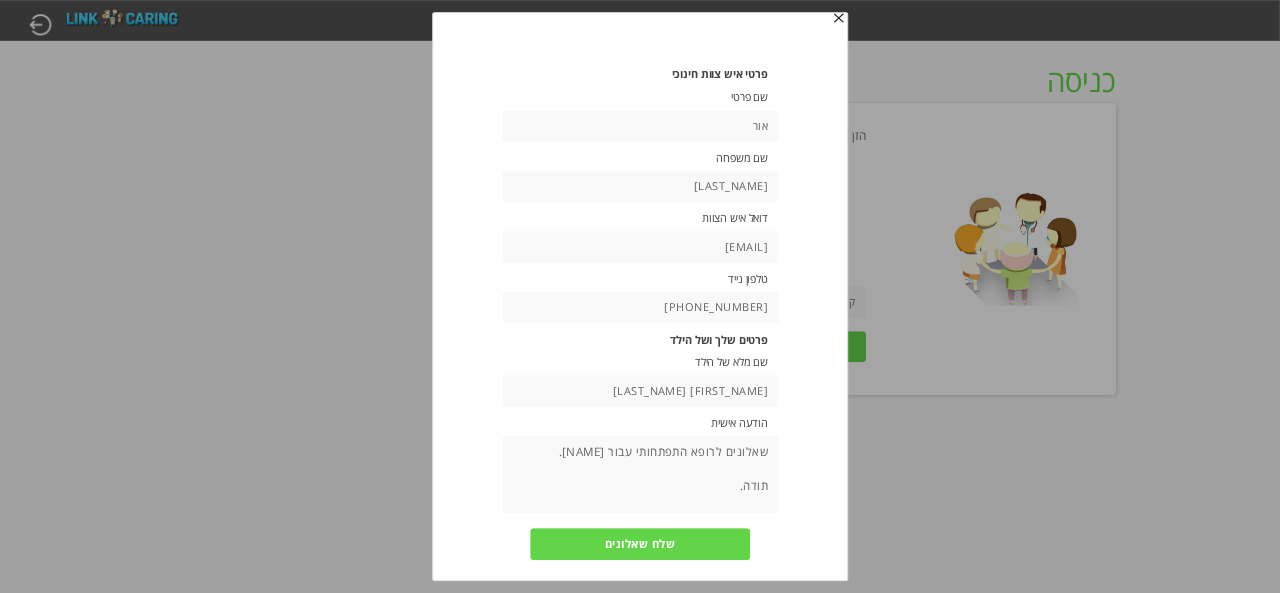 click on "שאלונים לרופא התפתחותי עבור [NAME].
תודה." at bounding box center (640, 474) 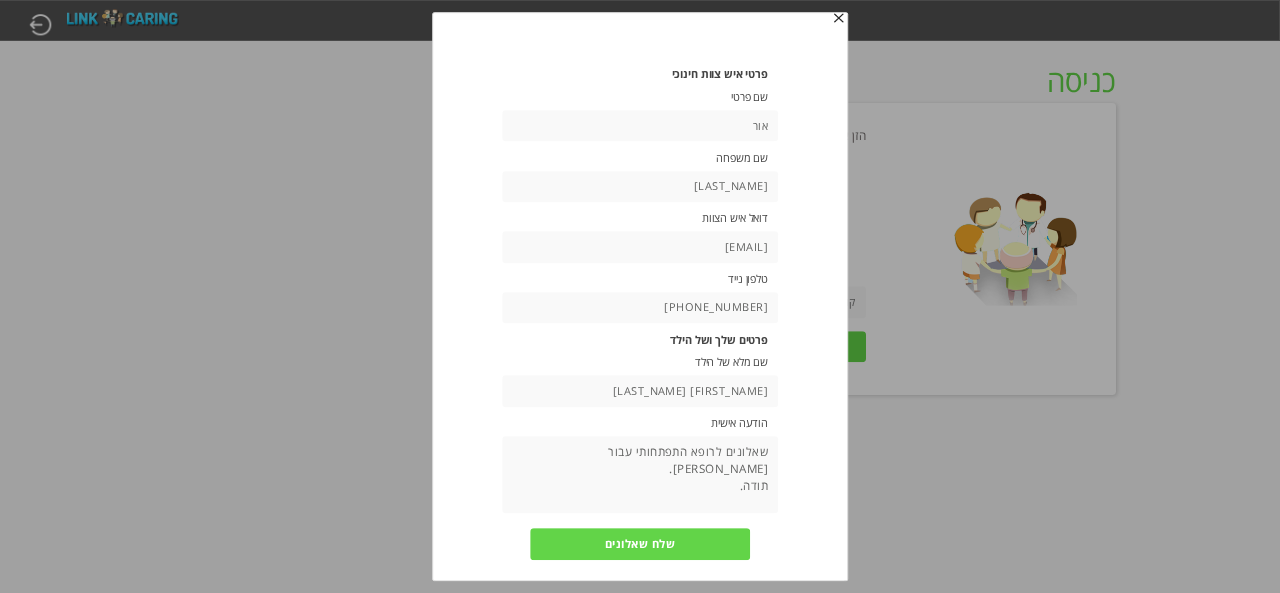 type on "שאלונים לרופא התפתחותי עבור [PERSON_NAME].
תודה." 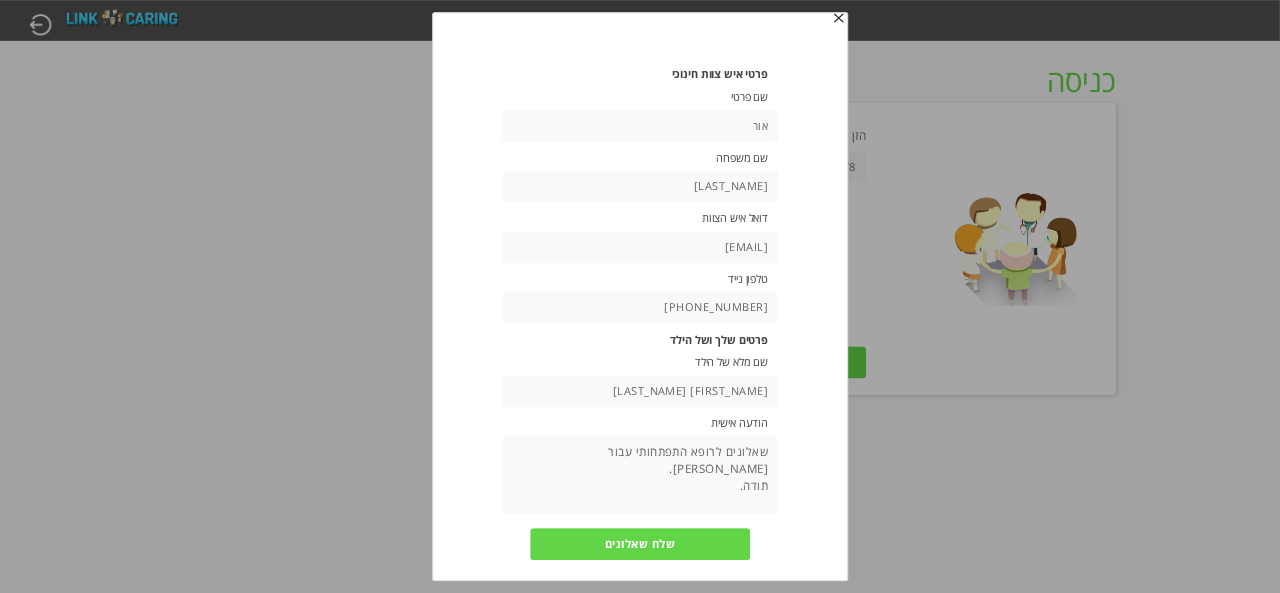 click on "שלח שאלונים" at bounding box center (640, 543) 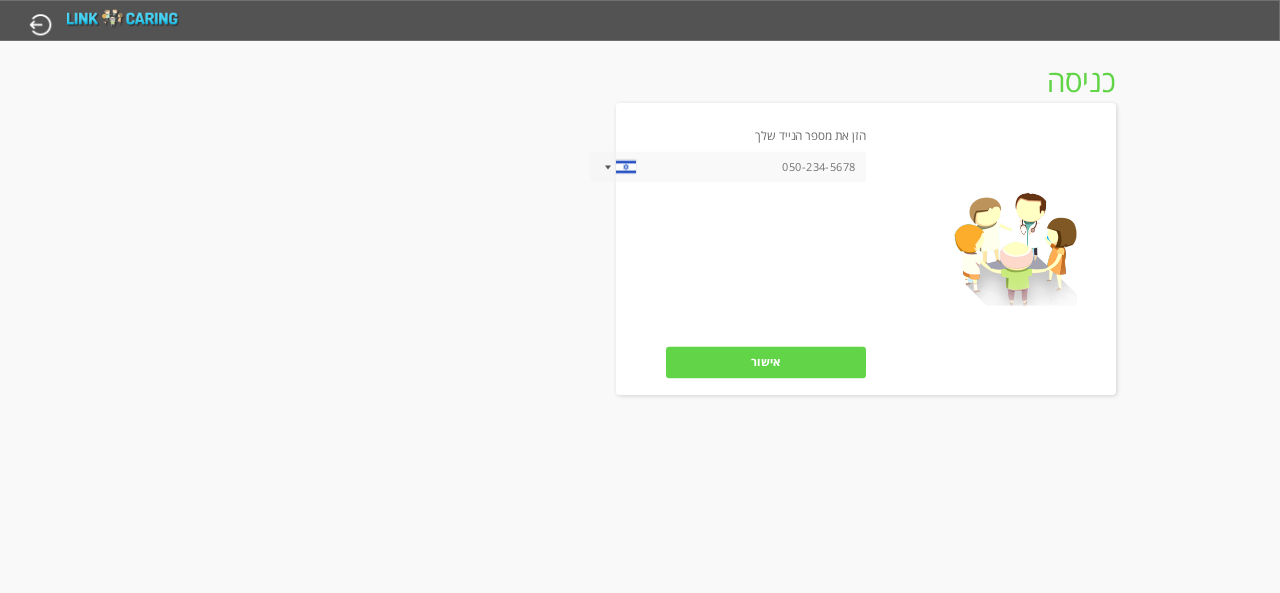 click at bounding box center (728, 167) 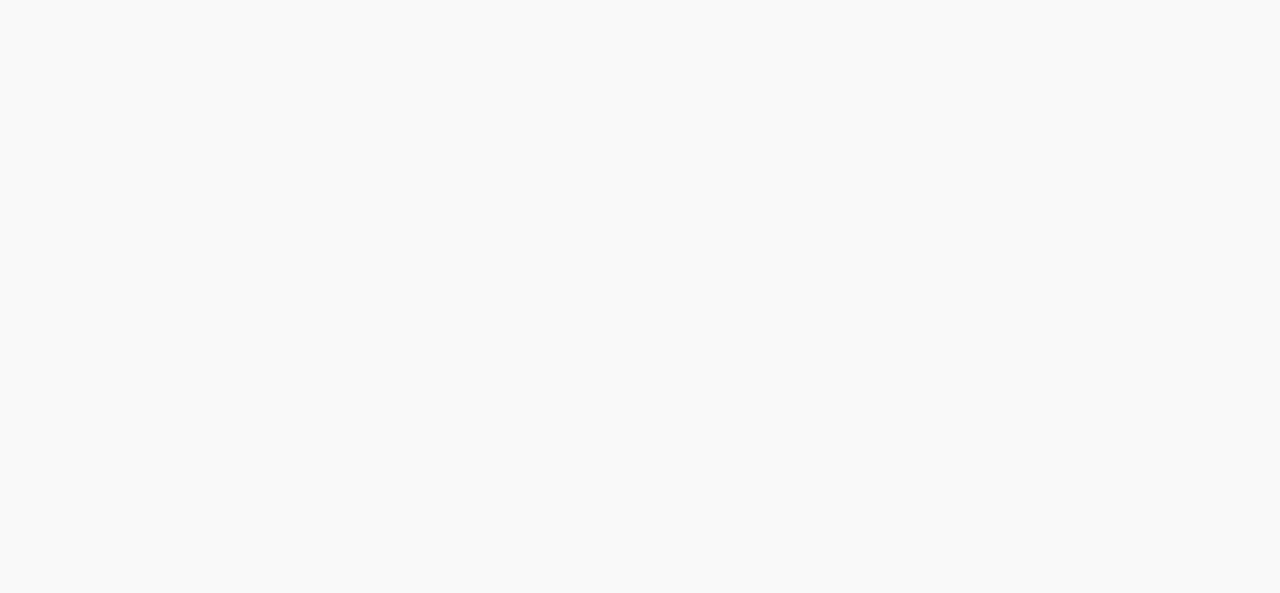 scroll, scrollTop: 0, scrollLeft: 0, axis: both 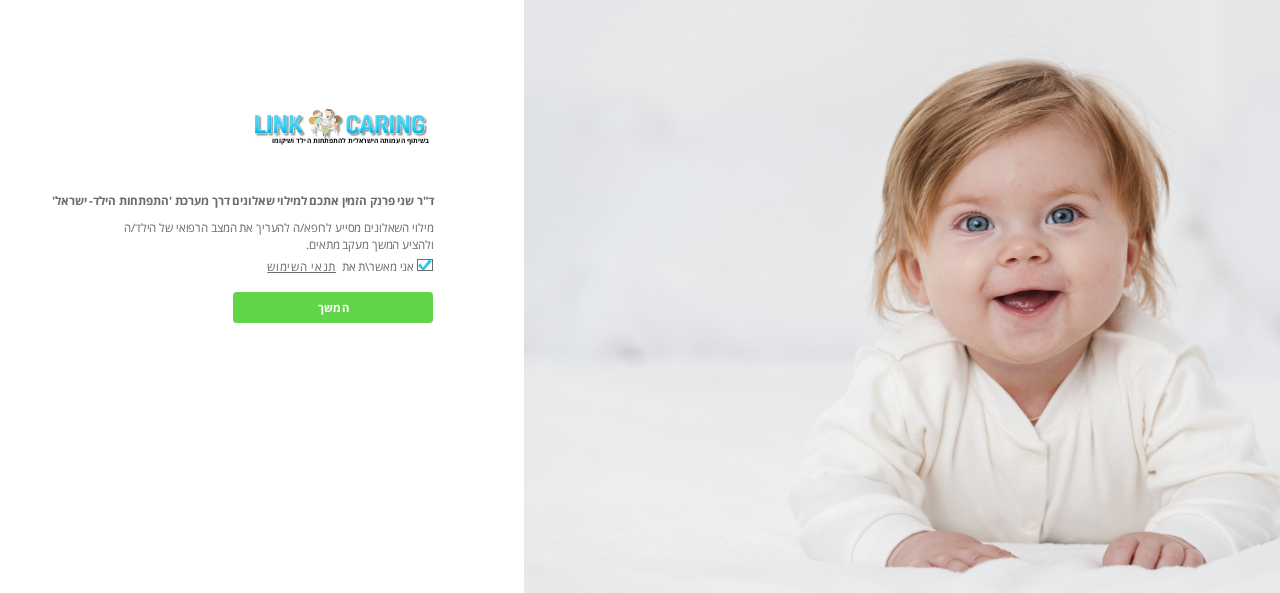 click on "המשך" at bounding box center [333, 307] 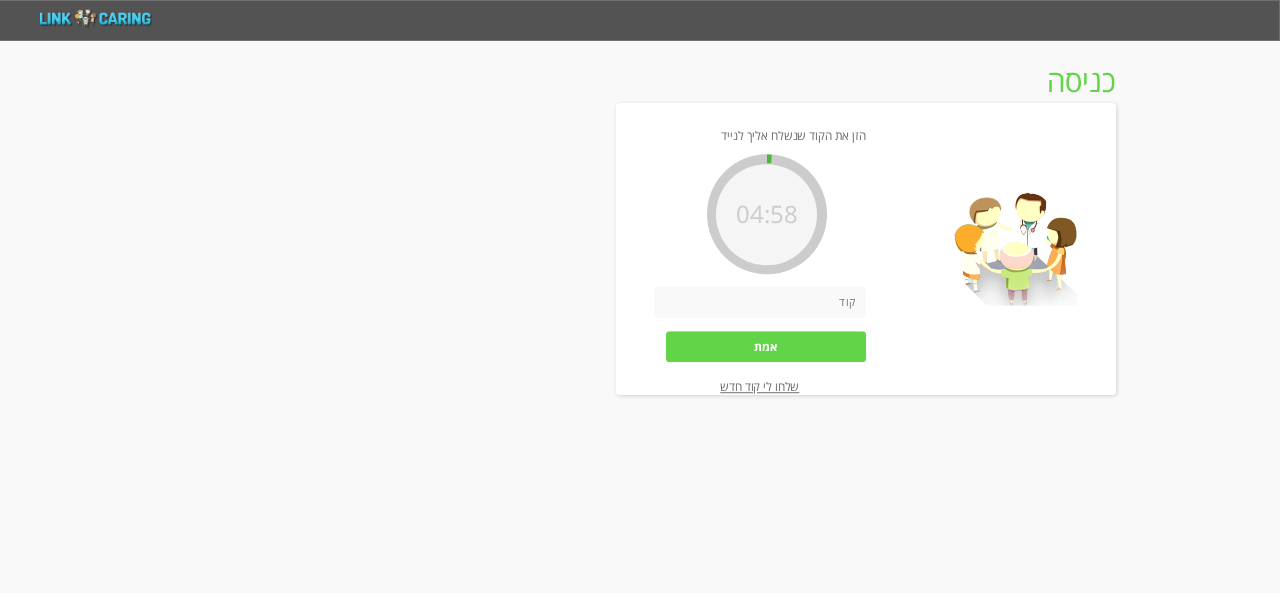 click at bounding box center [760, 302] 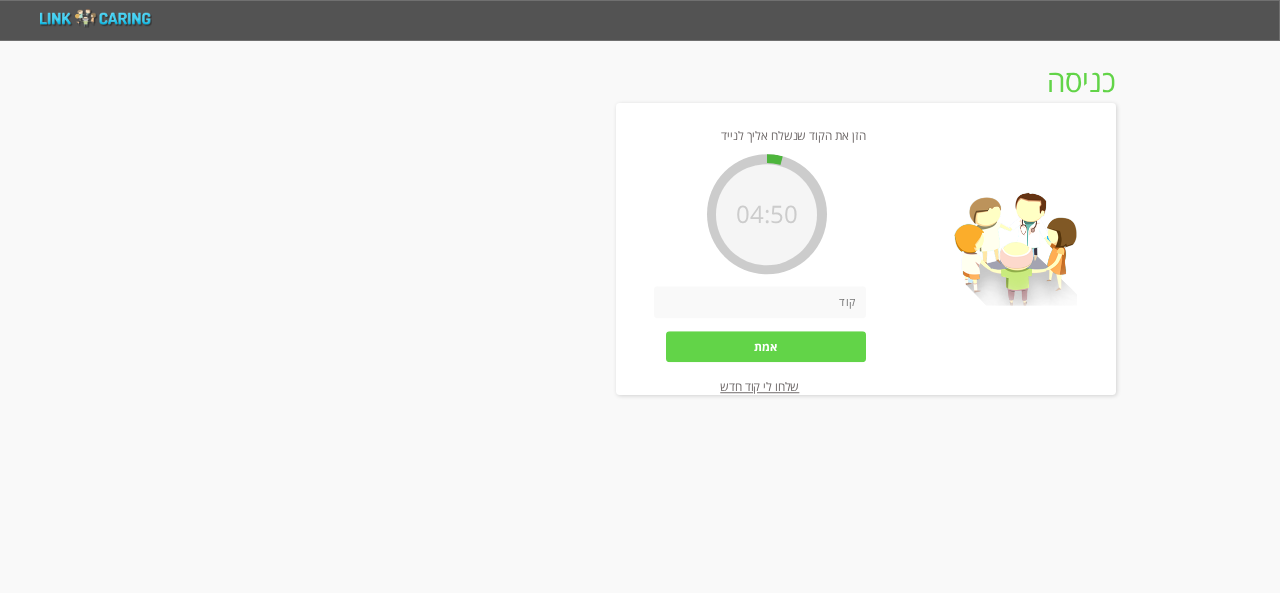 type on "7168" 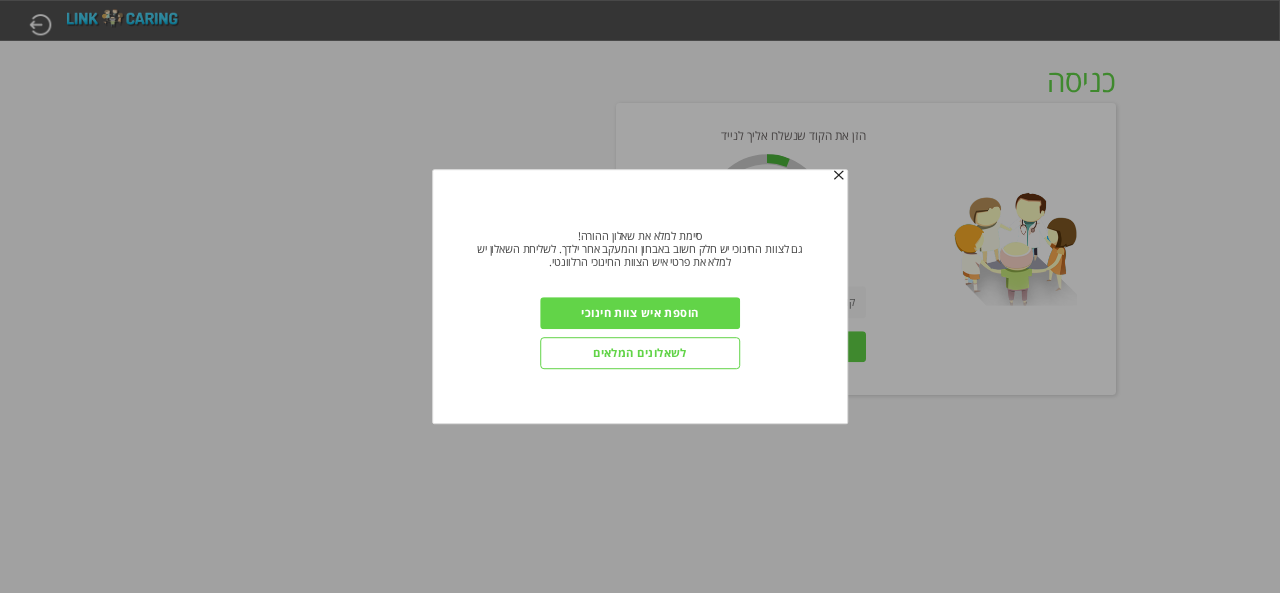click on "הוספת איש צוות חינוכי" at bounding box center [640, 312] 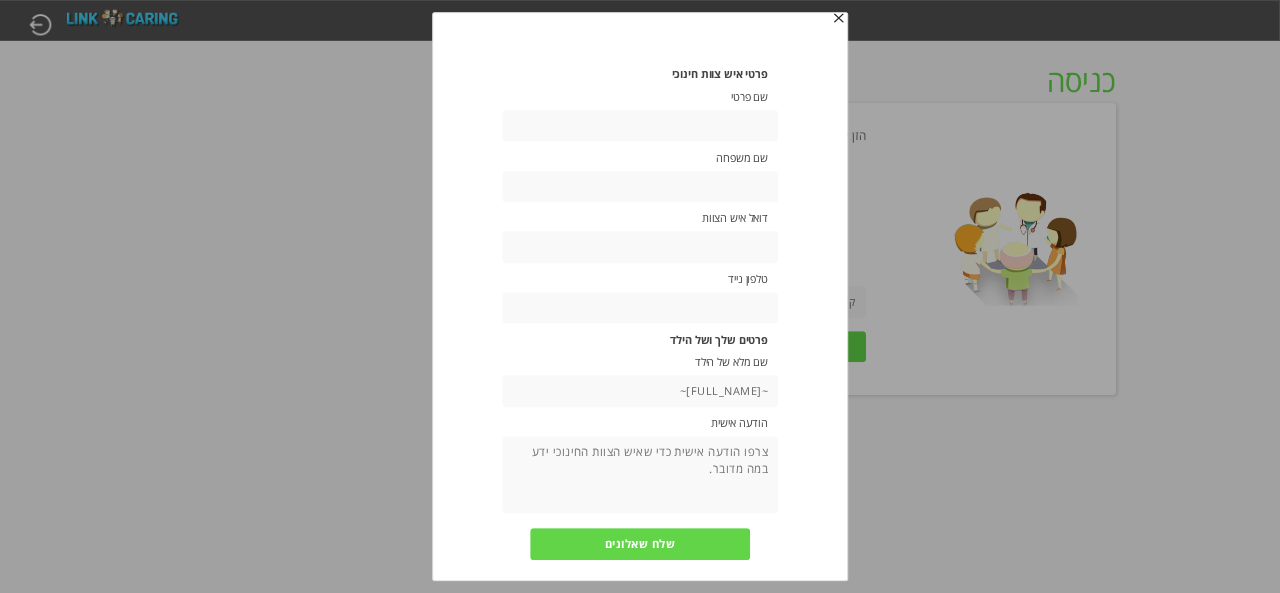 click on "שם פרטי" at bounding box center (640, 96) 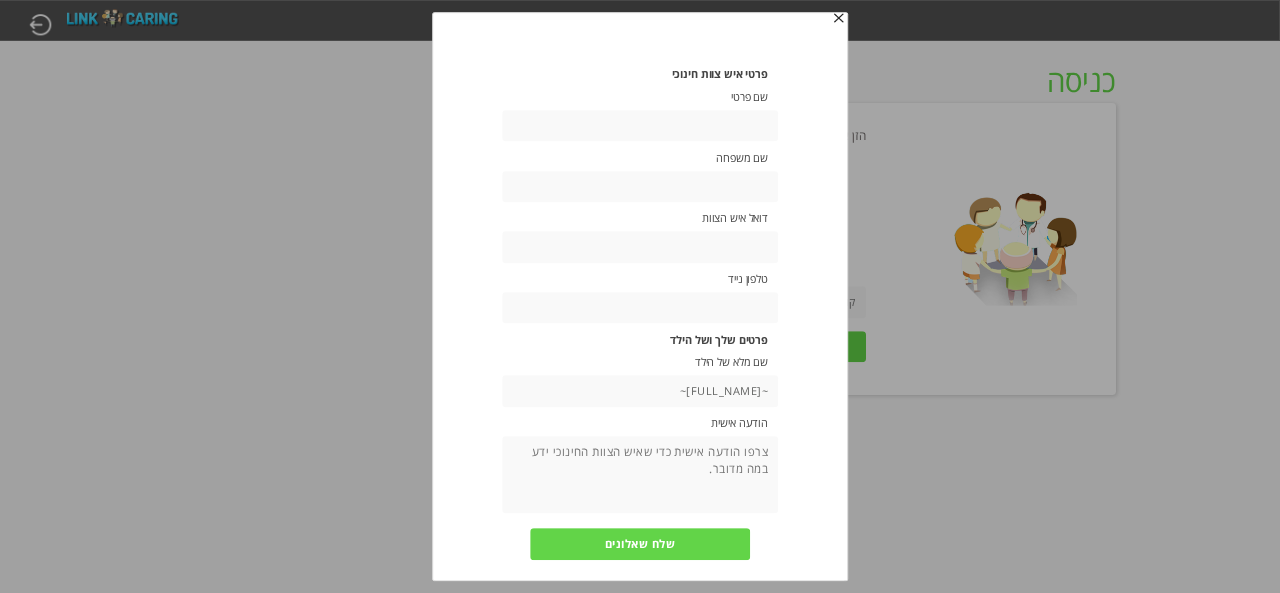 type on "אור" 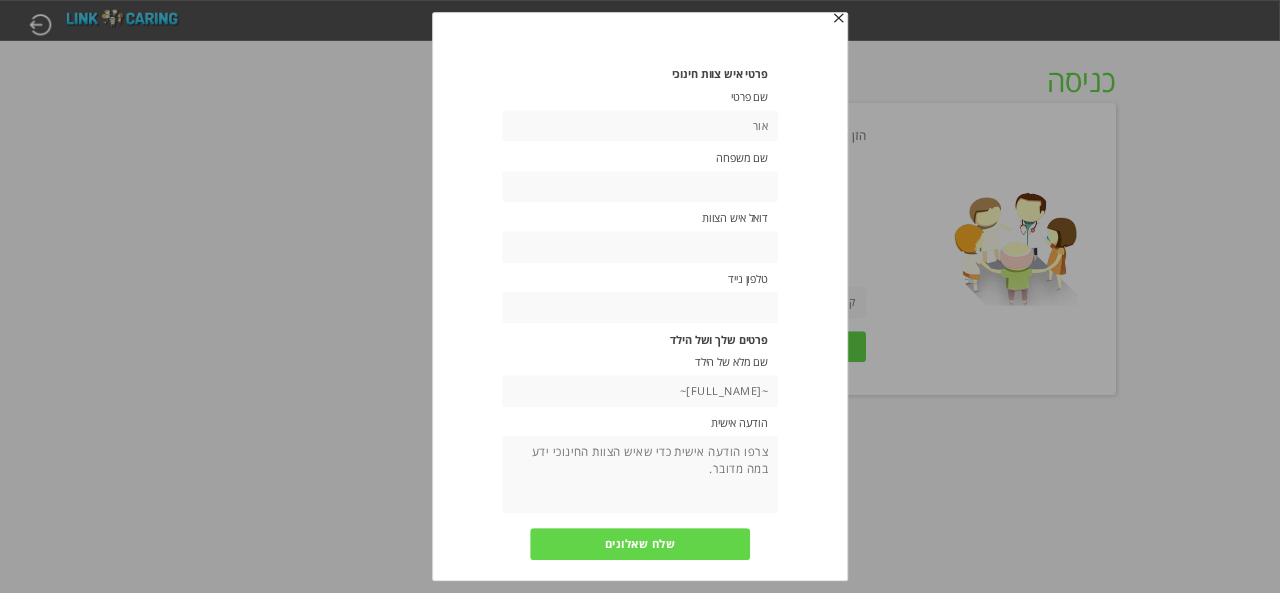 click at bounding box center (640, 186) 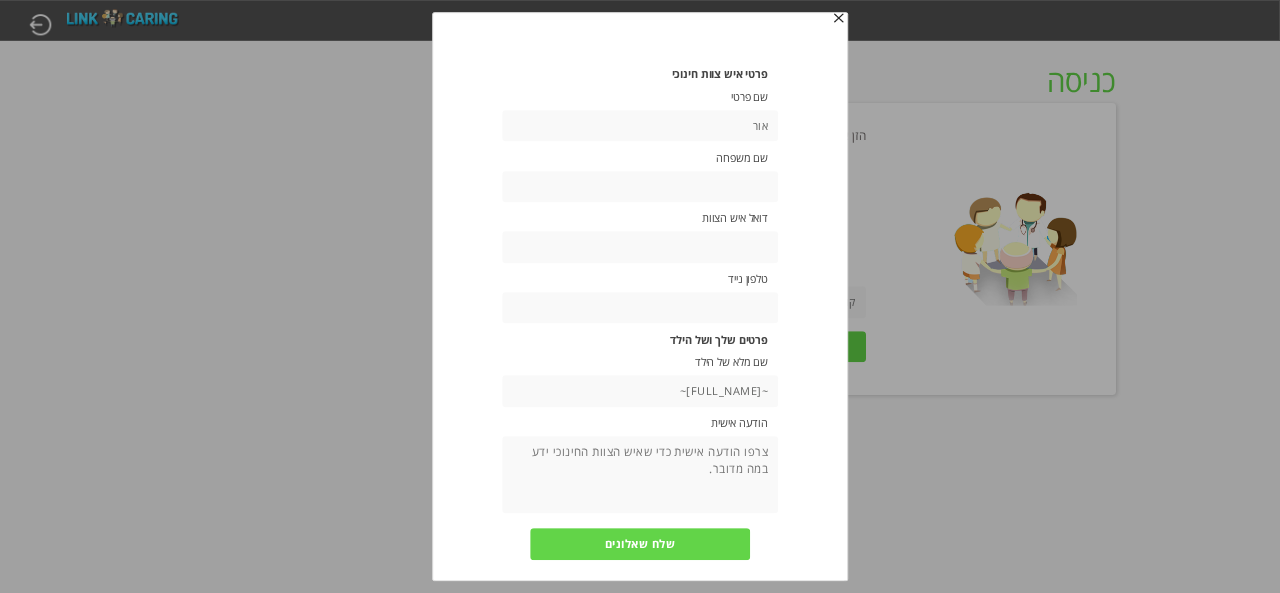 type on "[LAST_NAME]" 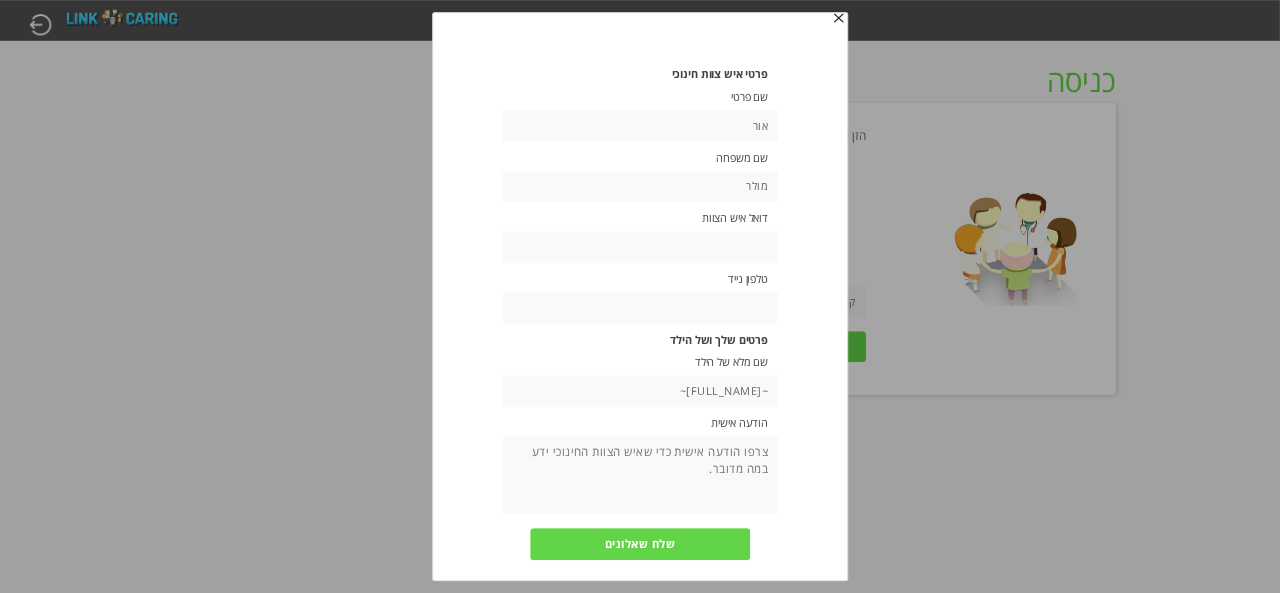 click at bounding box center [640, 246] 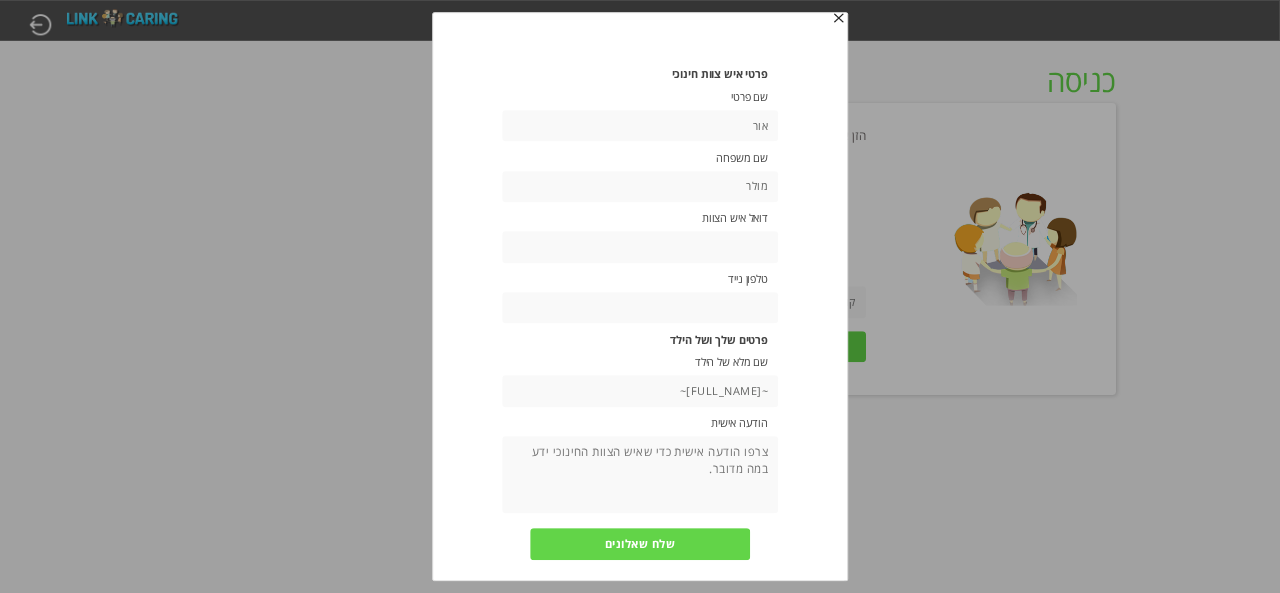 type on "[EMAIL]" 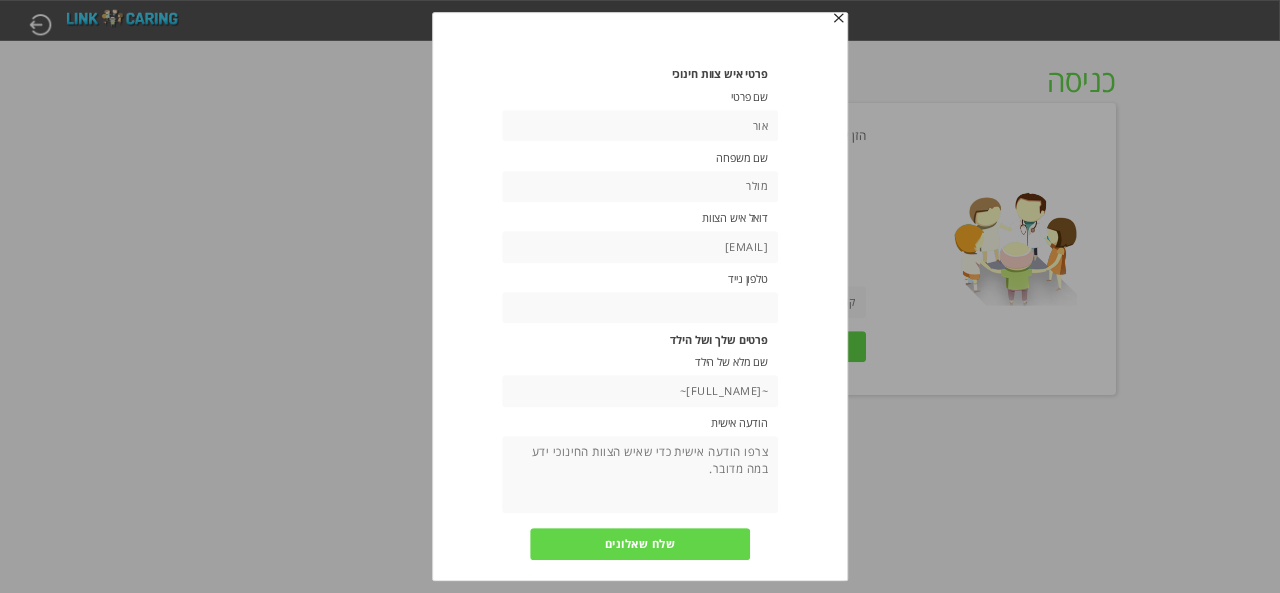 click at bounding box center [640, 307] 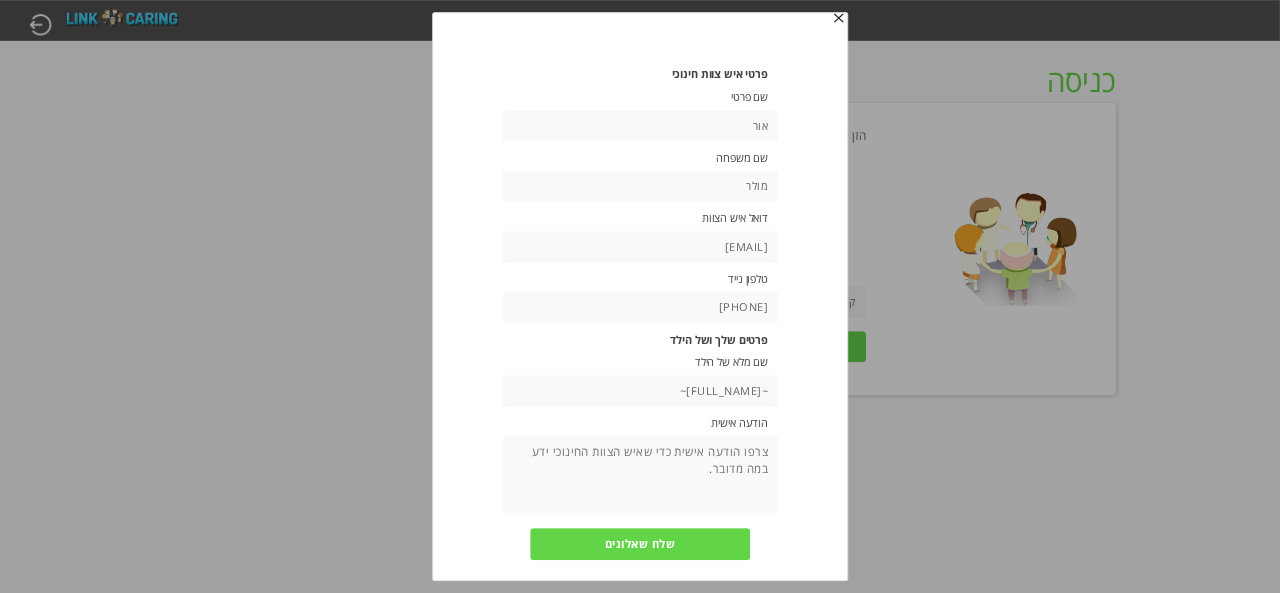 click at bounding box center (640, 474) 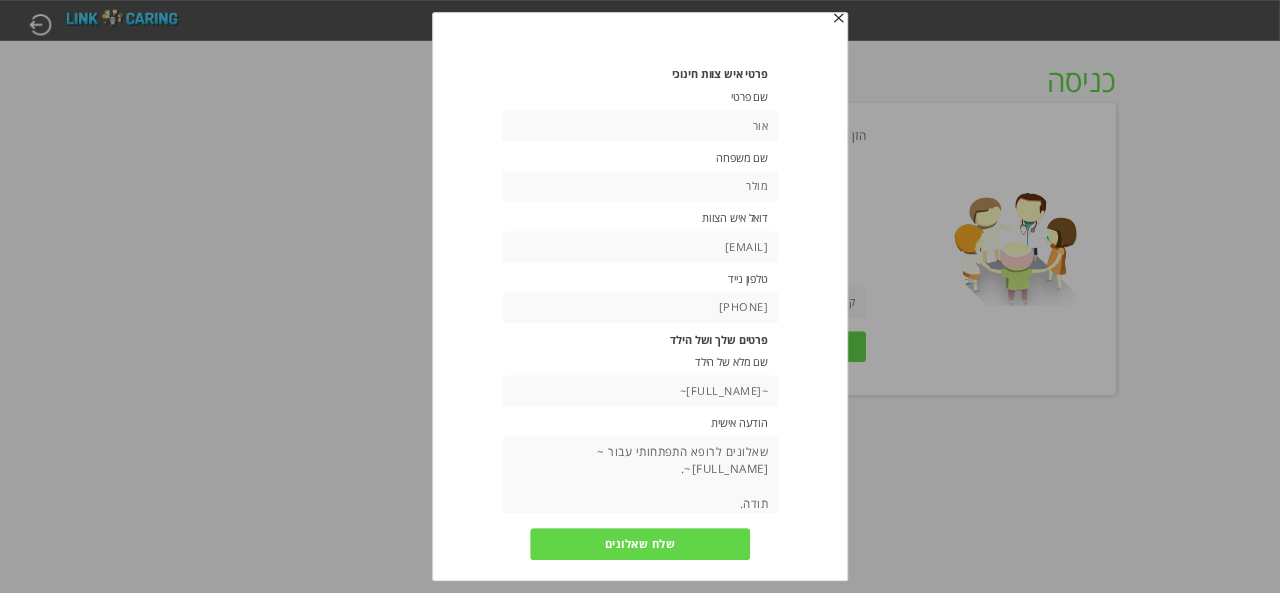 click on "שאלונים לרופא התפתחותי עבור [NAME].
תודה." at bounding box center [640, 474] 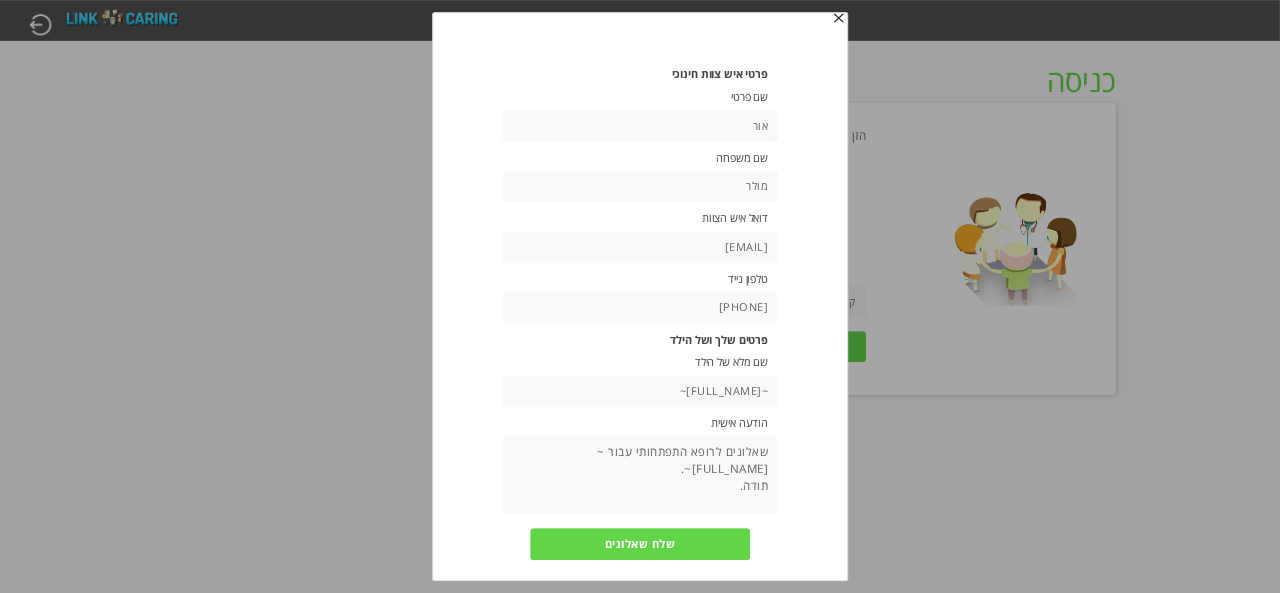 type on "שאלונים לרופא התפתחותי עבור [PERSON_NAME].
תודה." 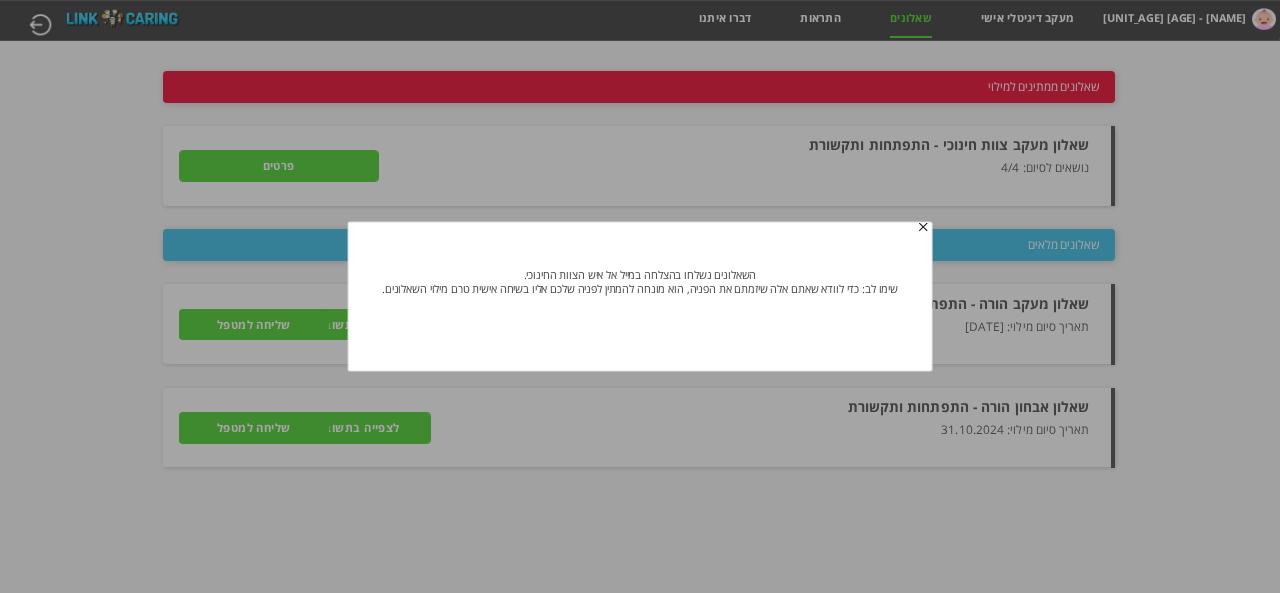 click at bounding box center (923, 228) 